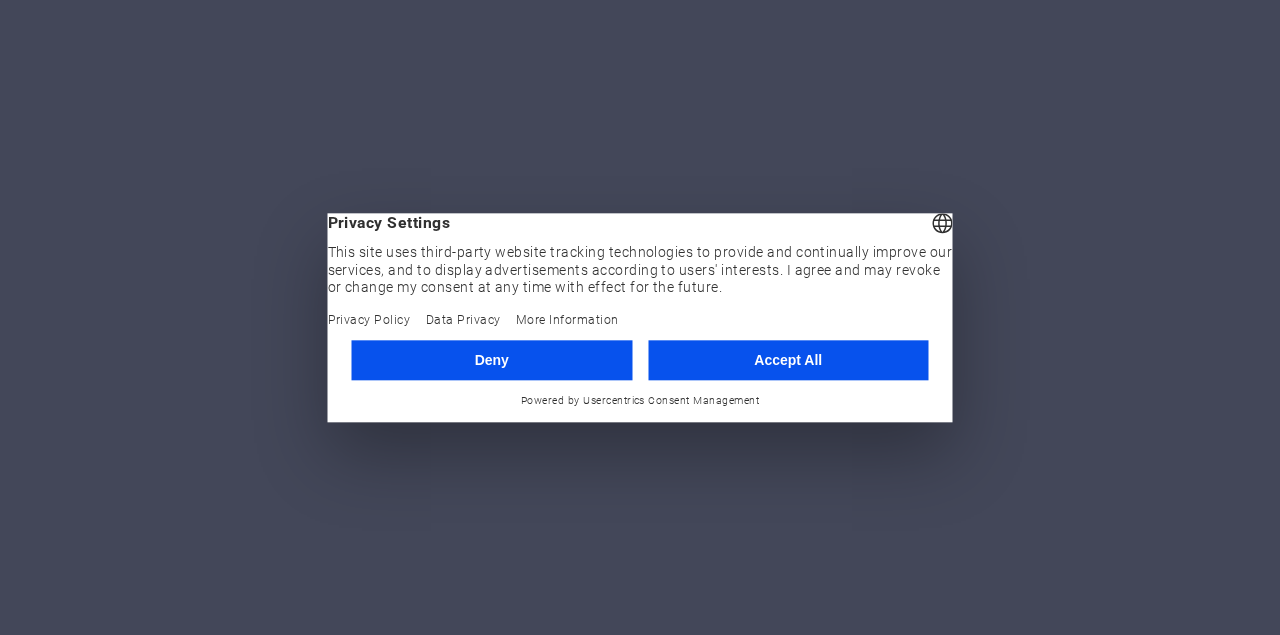 scroll, scrollTop: 0, scrollLeft: 0, axis: both 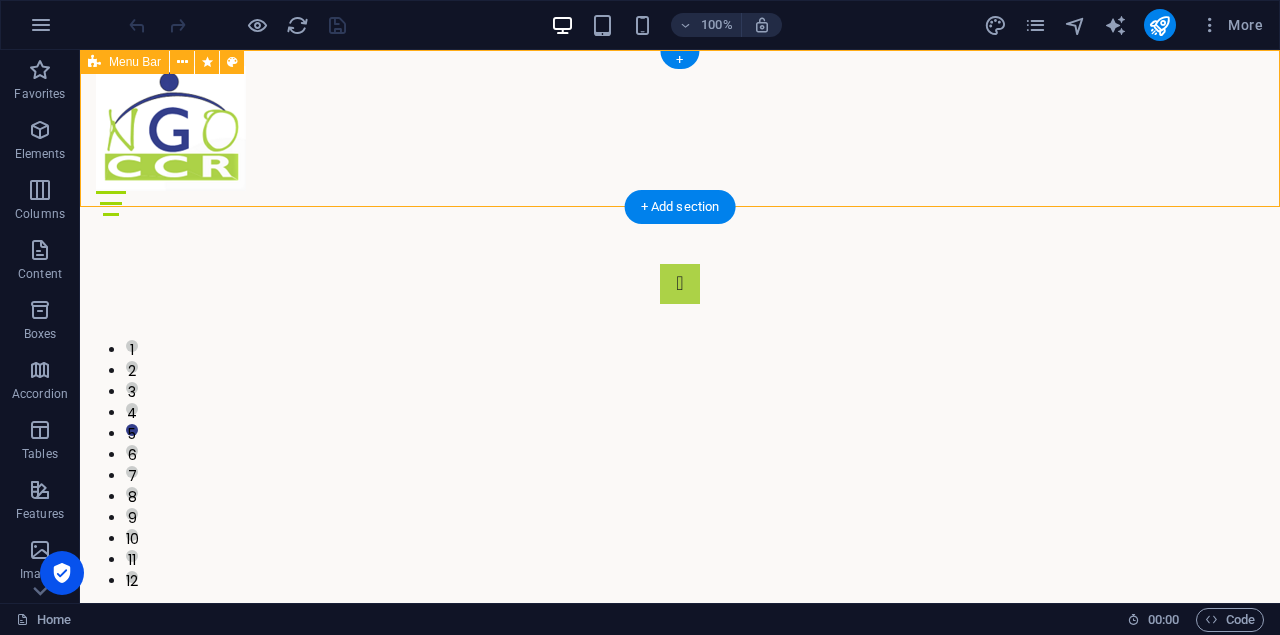 drag, startPoint x: 1249, startPoint y: 145, endPoint x: 1252, endPoint y: 124, distance: 21.213203 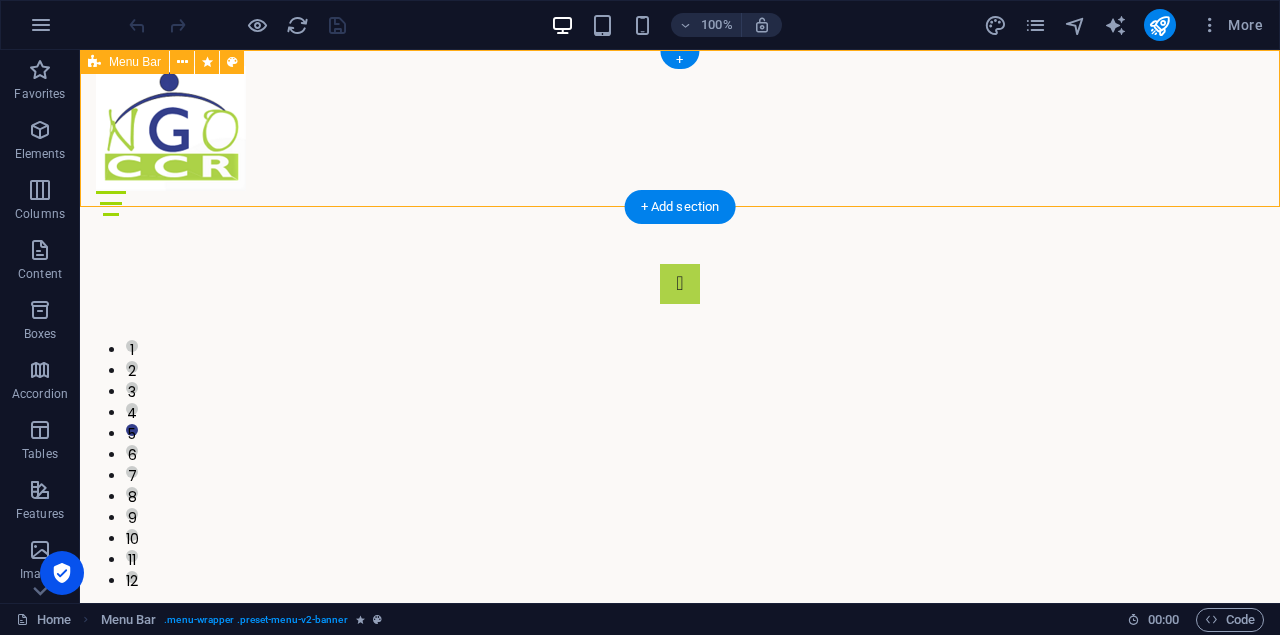 click at bounding box center (680, 203) 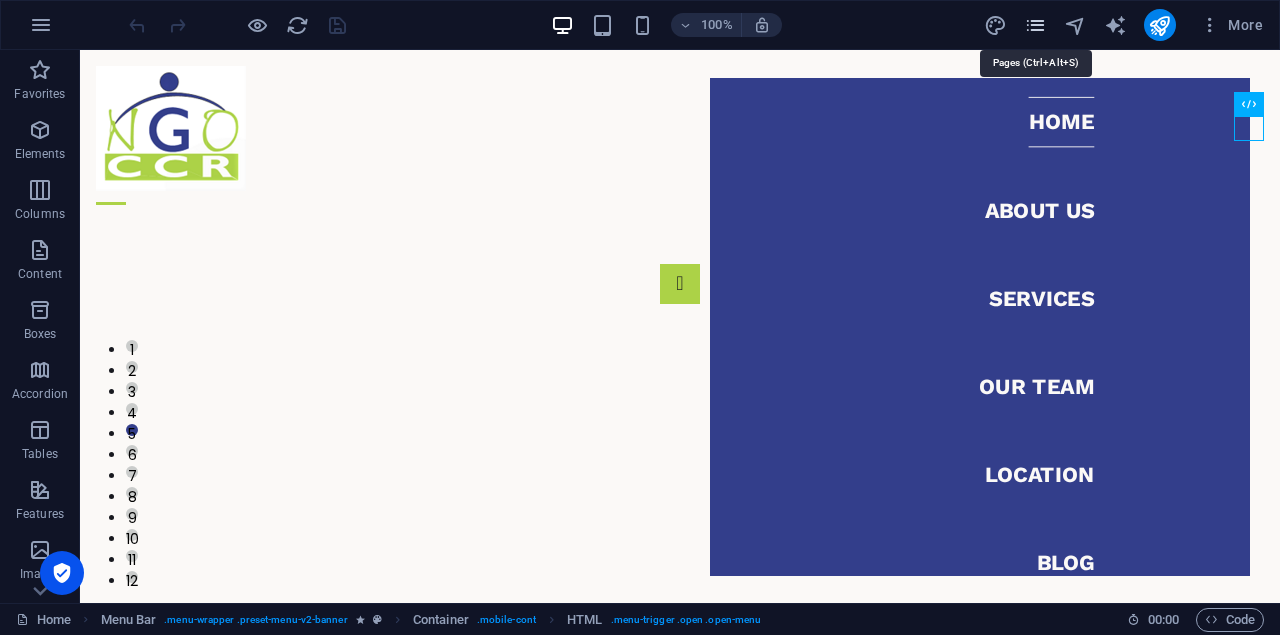 click at bounding box center [1035, 25] 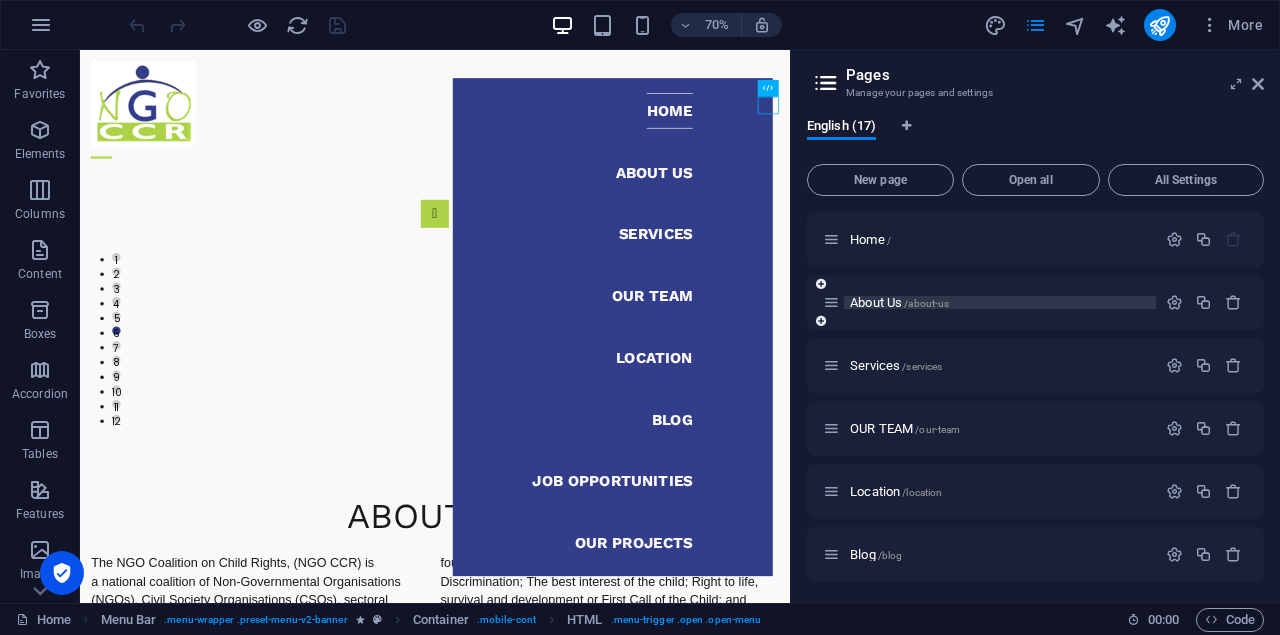 click on "/about-us" at bounding box center [926, 303] 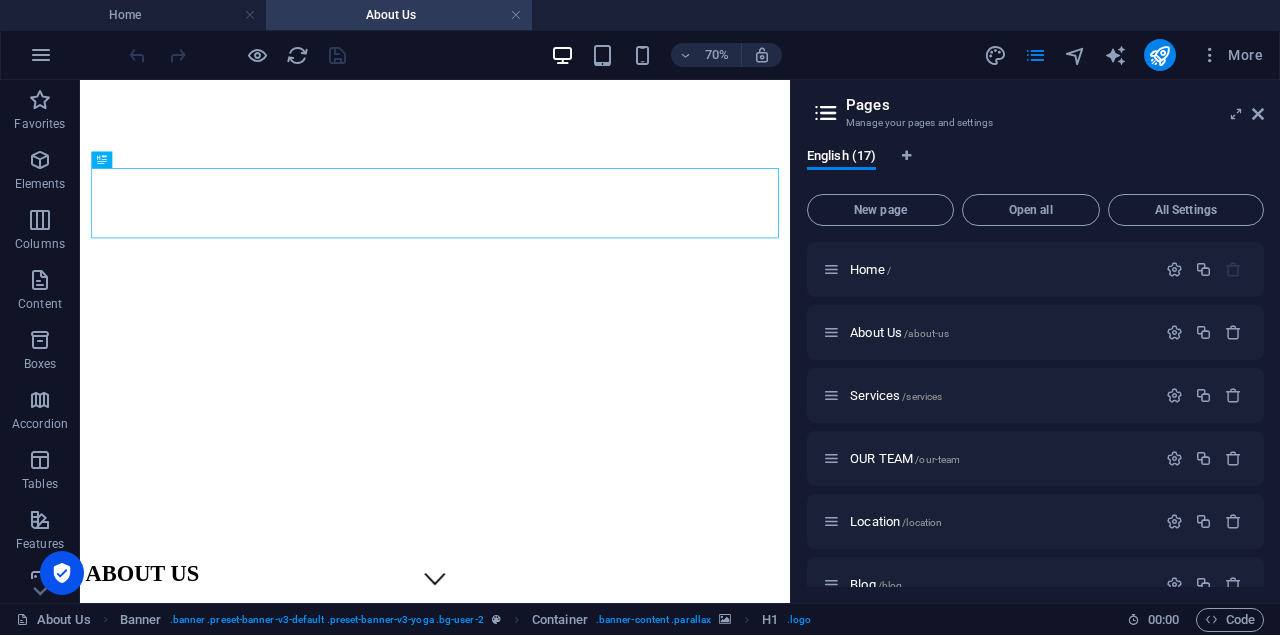 scroll, scrollTop: 0, scrollLeft: 0, axis: both 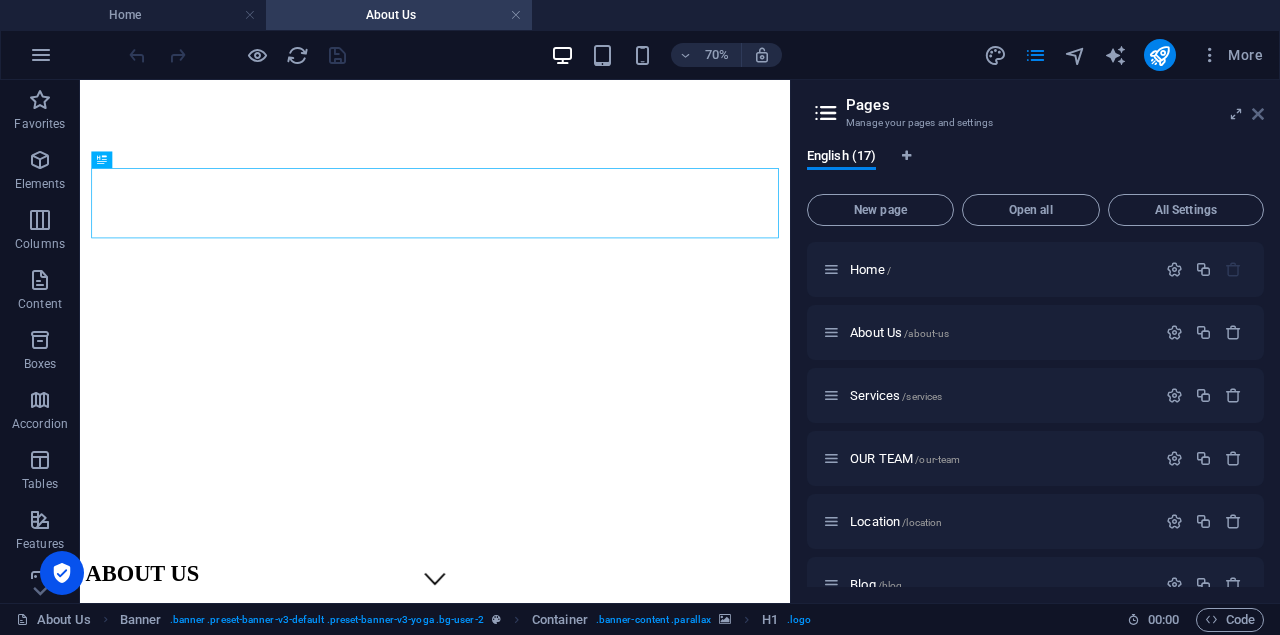 click at bounding box center (1258, 114) 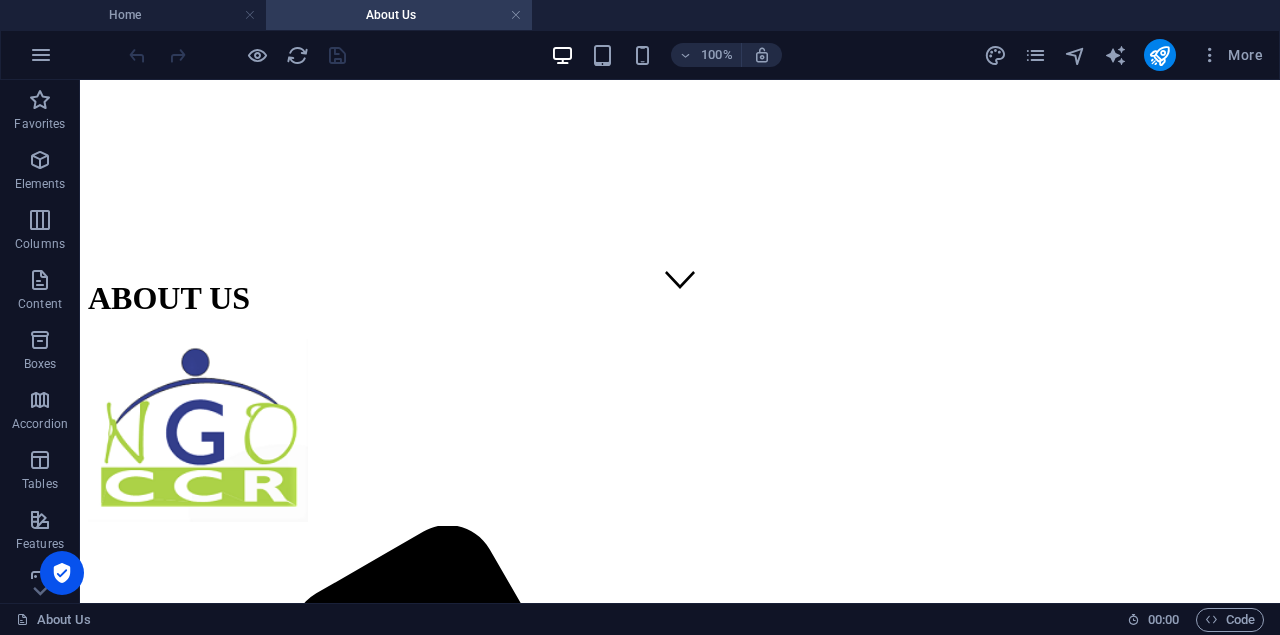 scroll, scrollTop: 58, scrollLeft: 0, axis: vertical 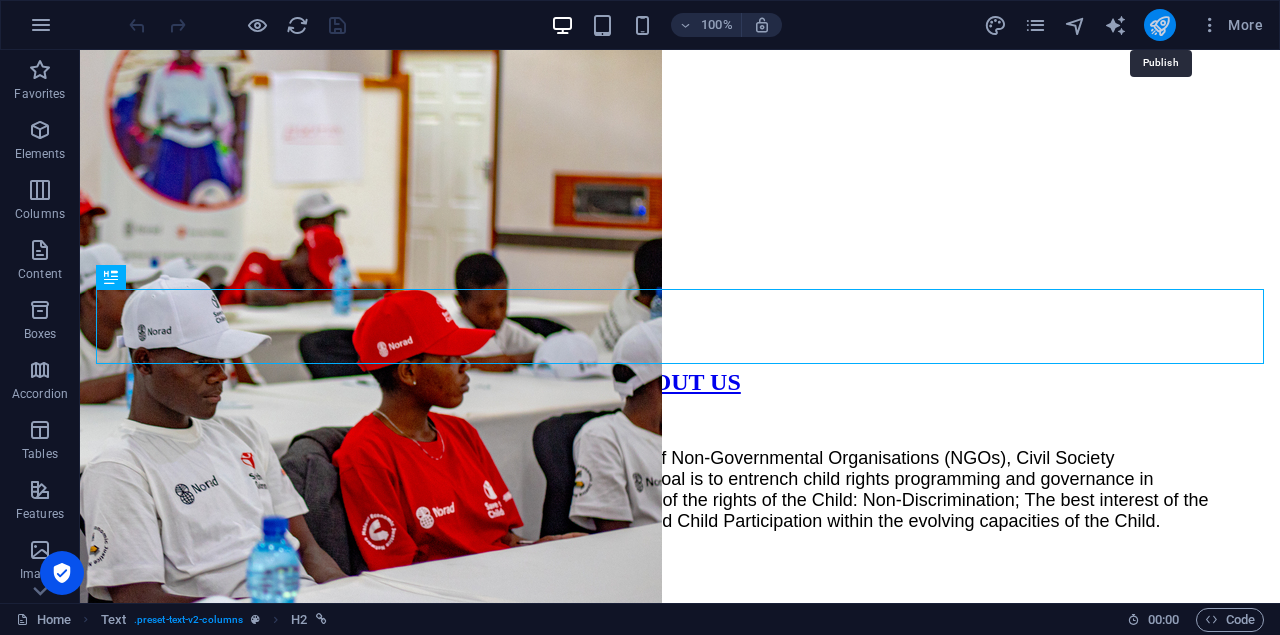 click at bounding box center [1159, 25] 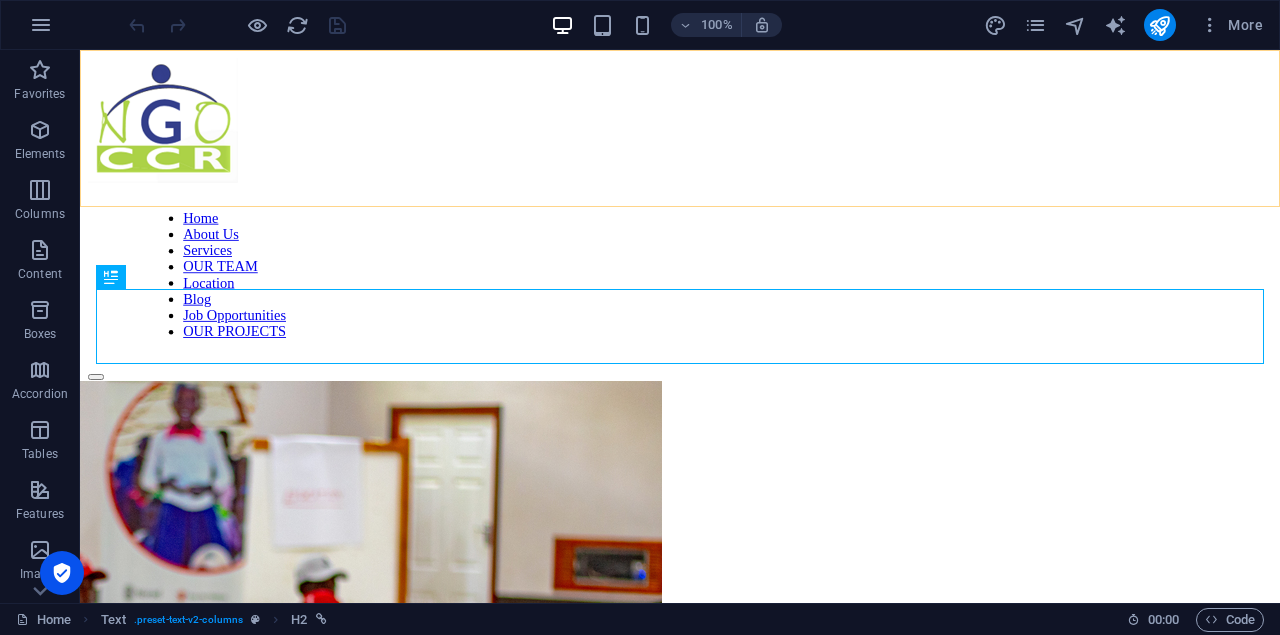 scroll, scrollTop: 364, scrollLeft: 0, axis: vertical 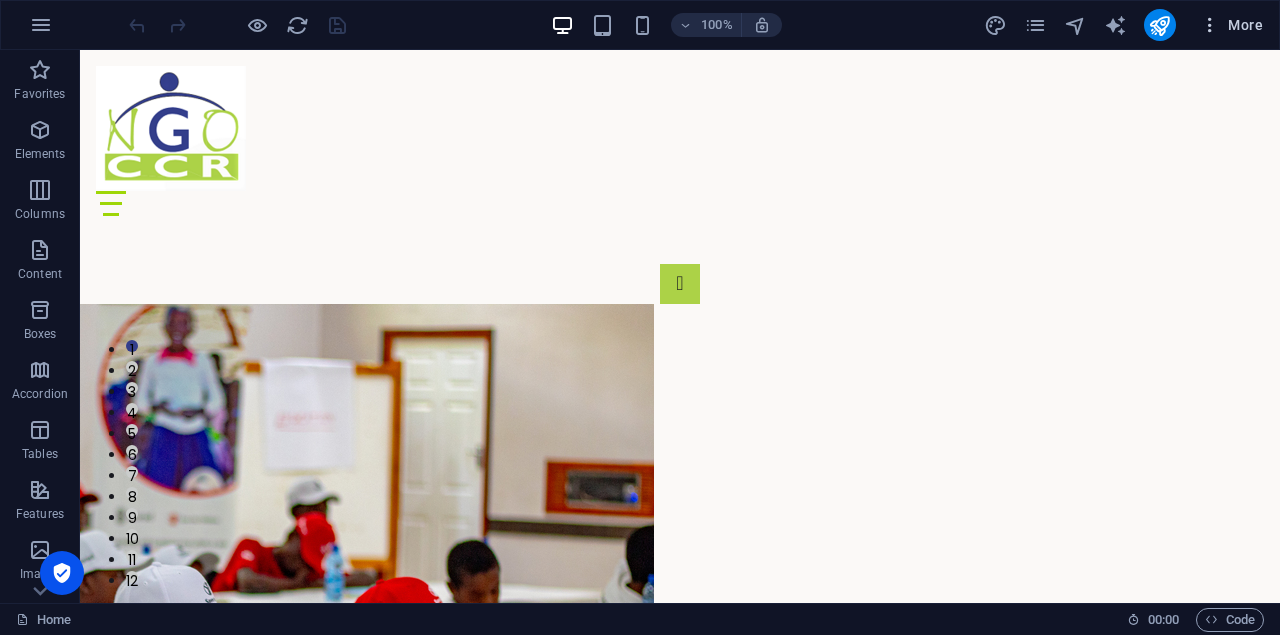 click on "More" at bounding box center [1231, 25] 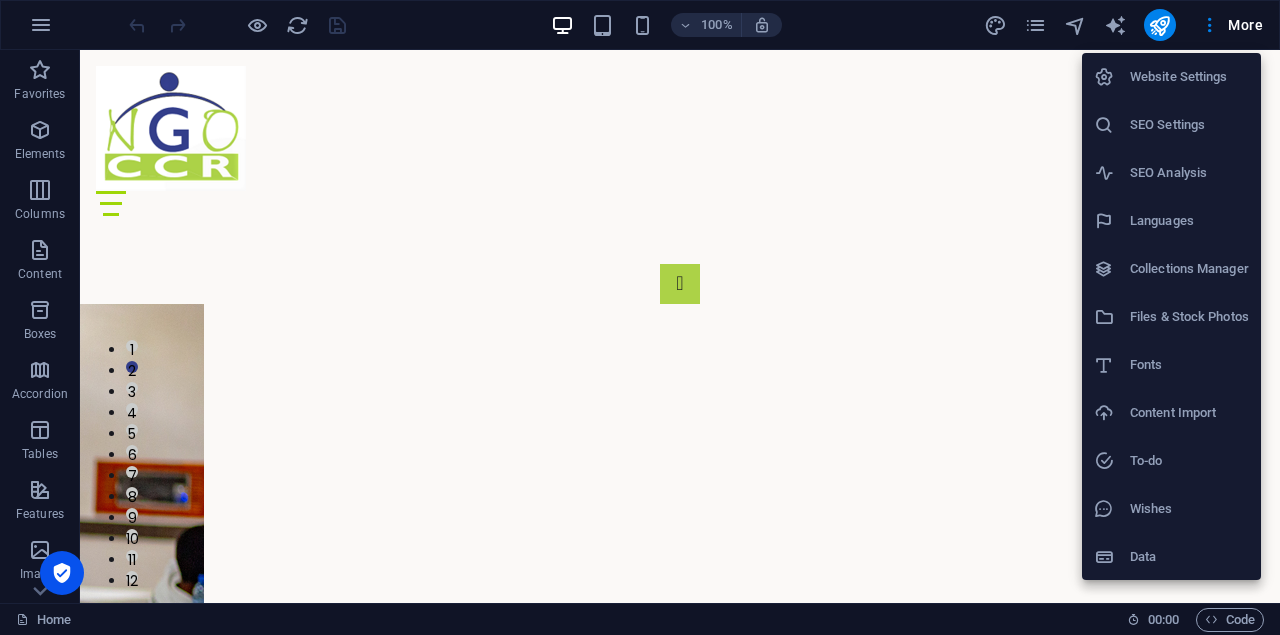 click on "Website Settings" at bounding box center [1189, 77] 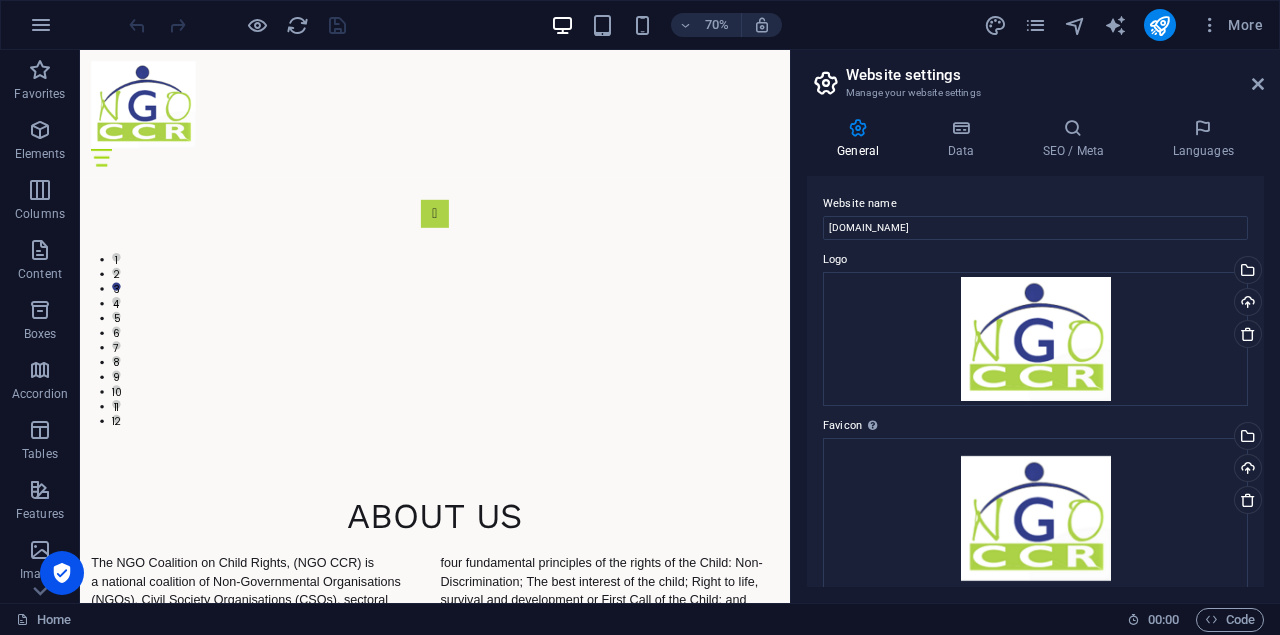 scroll, scrollTop: 418, scrollLeft: 0, axis: vertical 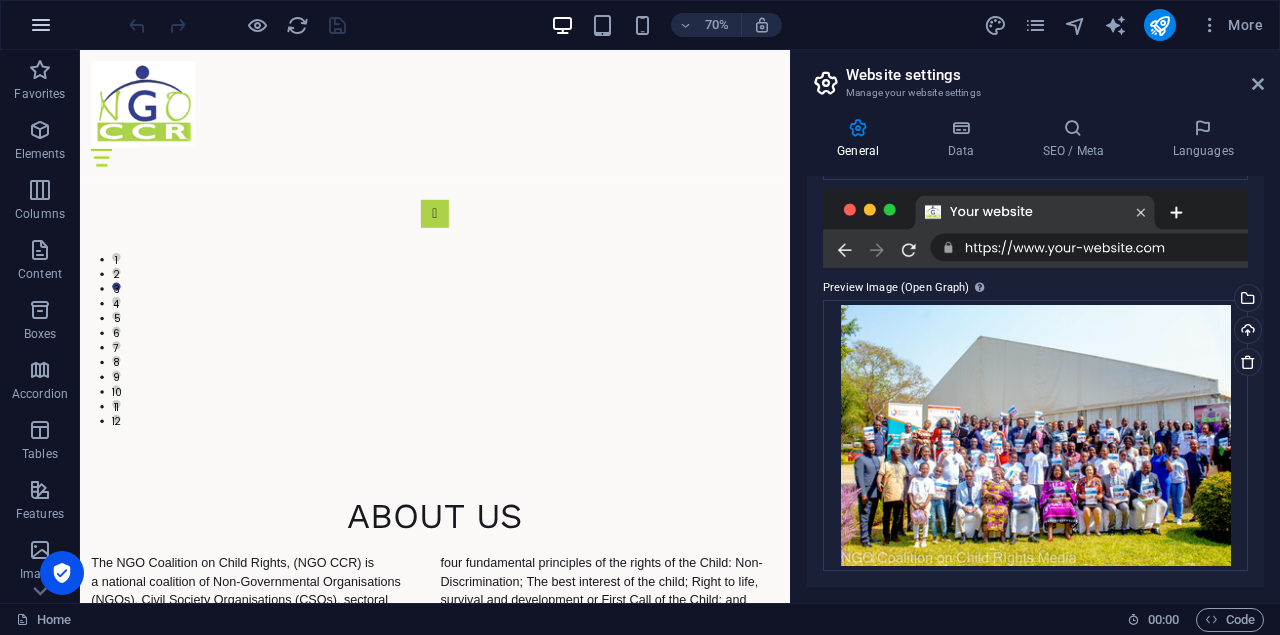 click at bounding box center [41, 25] 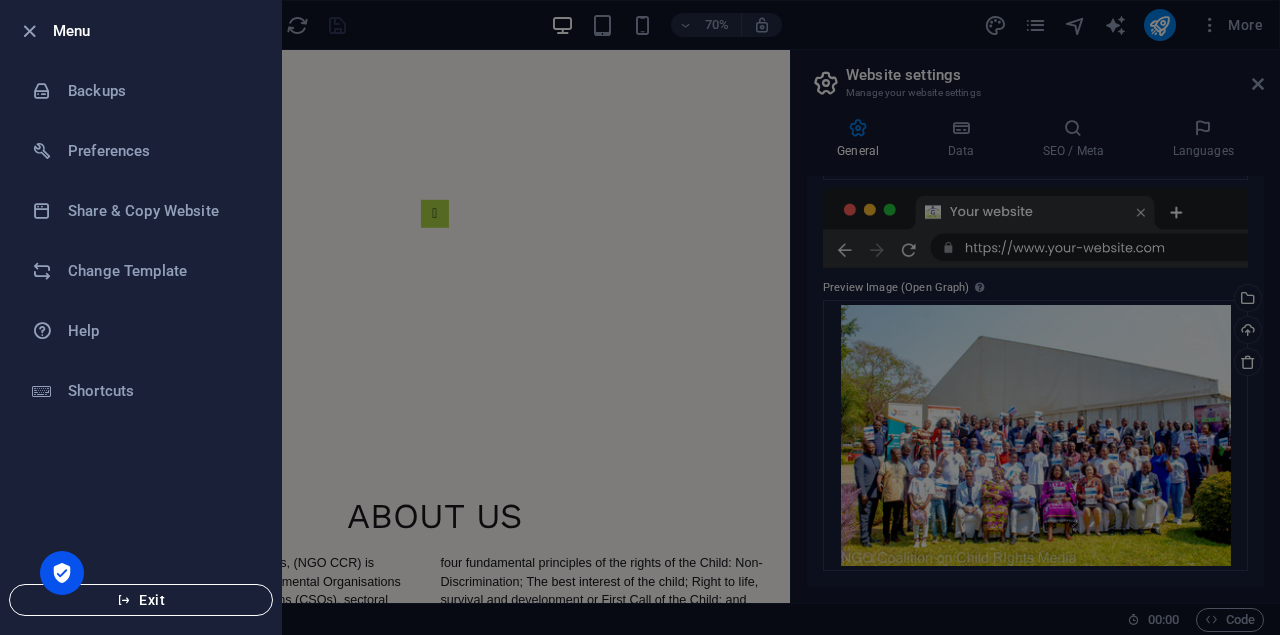 click on "Exit" at bounding box center [141, 600] 